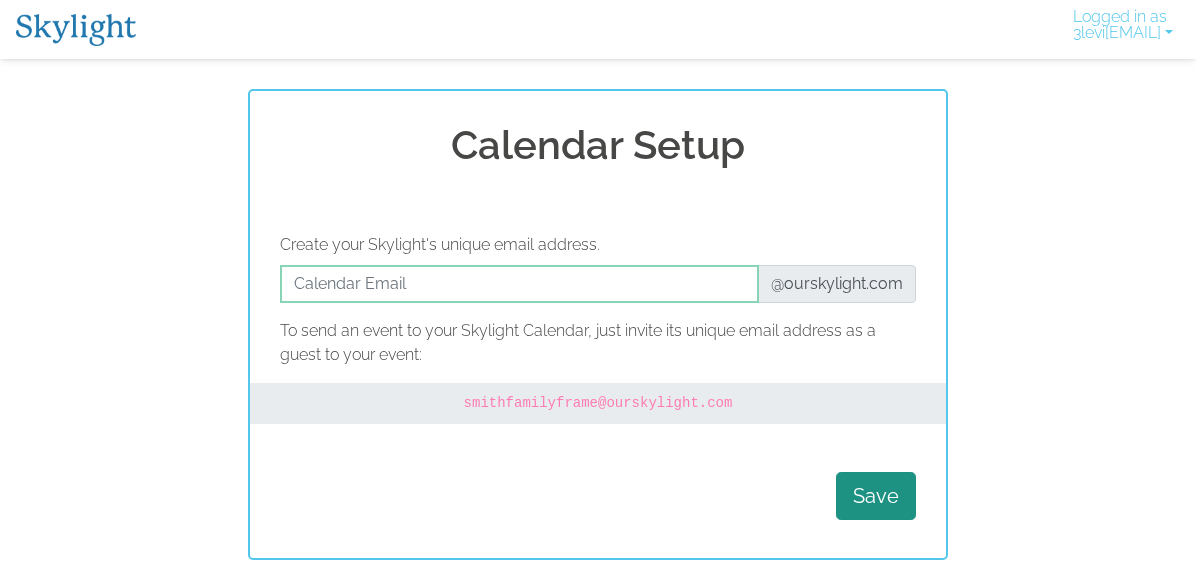 scroll, scrollTop: 0, scrollLeft: 0, axis: both 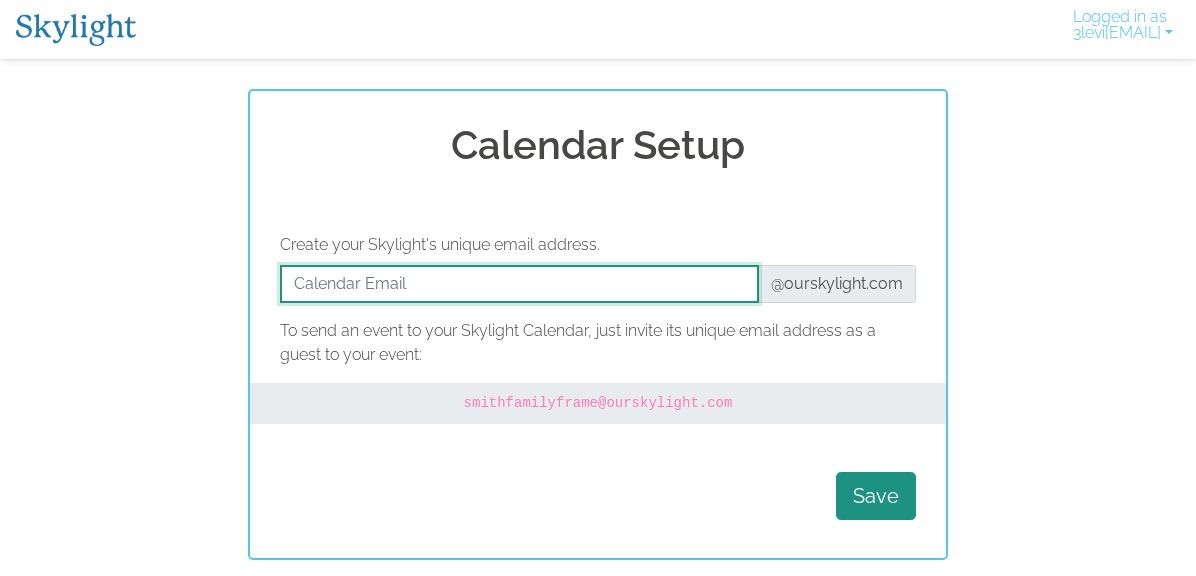 click at bounding box center (519, 284) 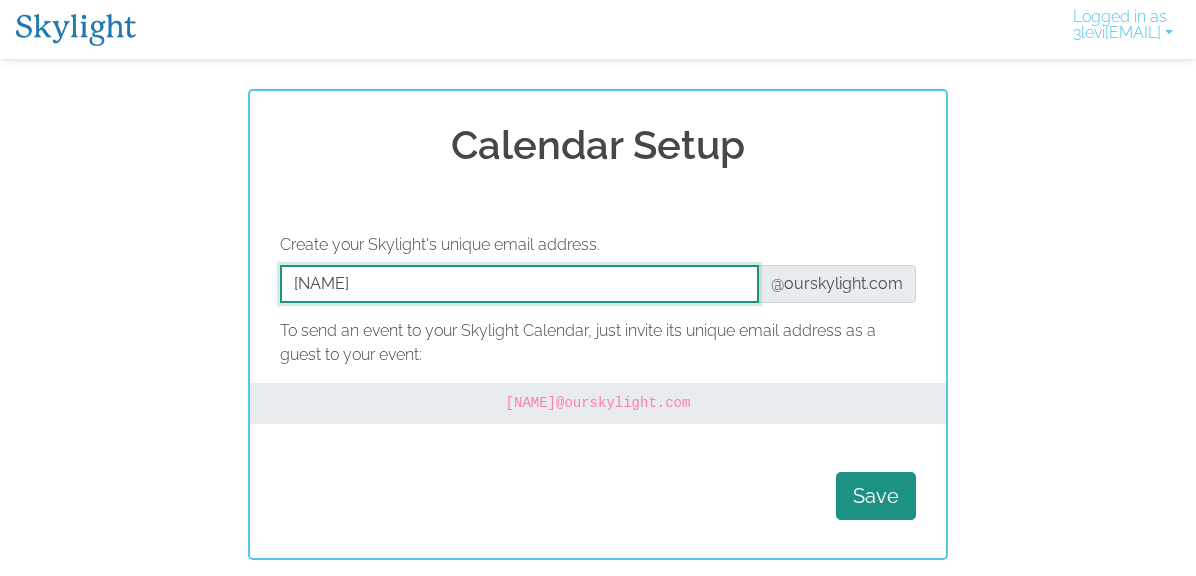type on "3levigirls" 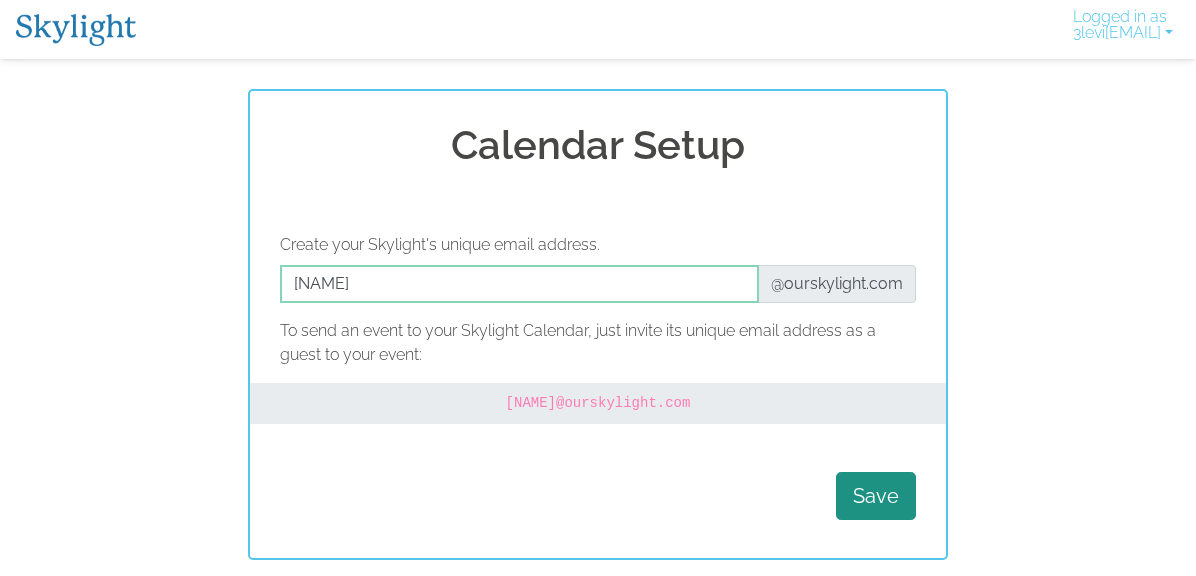 click at bounding box center (76, 30) 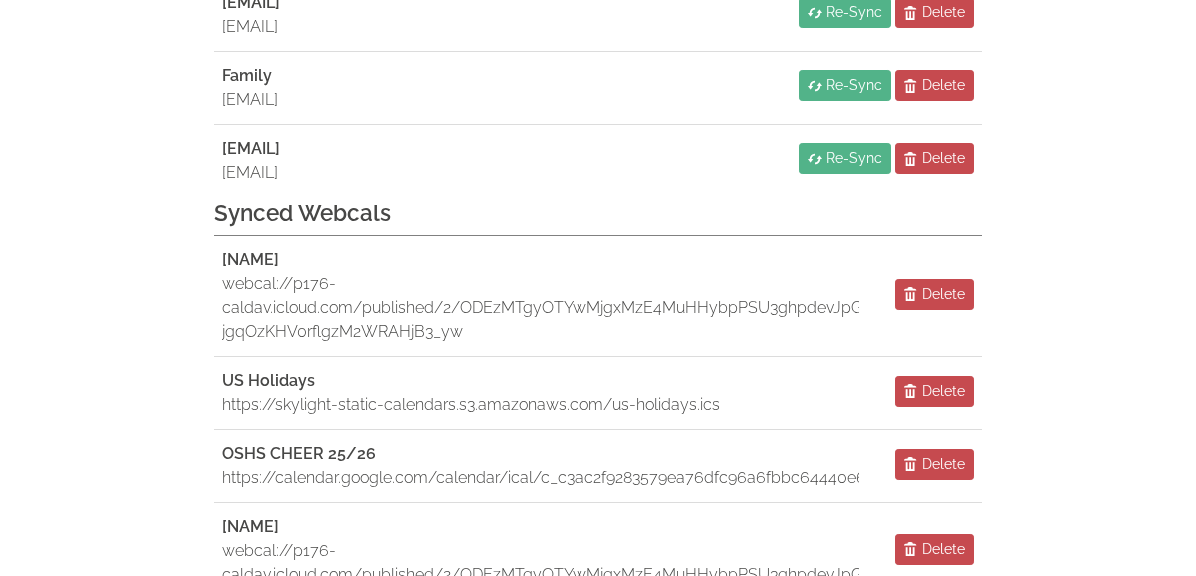 scroll, scrollTop: 0, scrollLeft: 0, axis: both 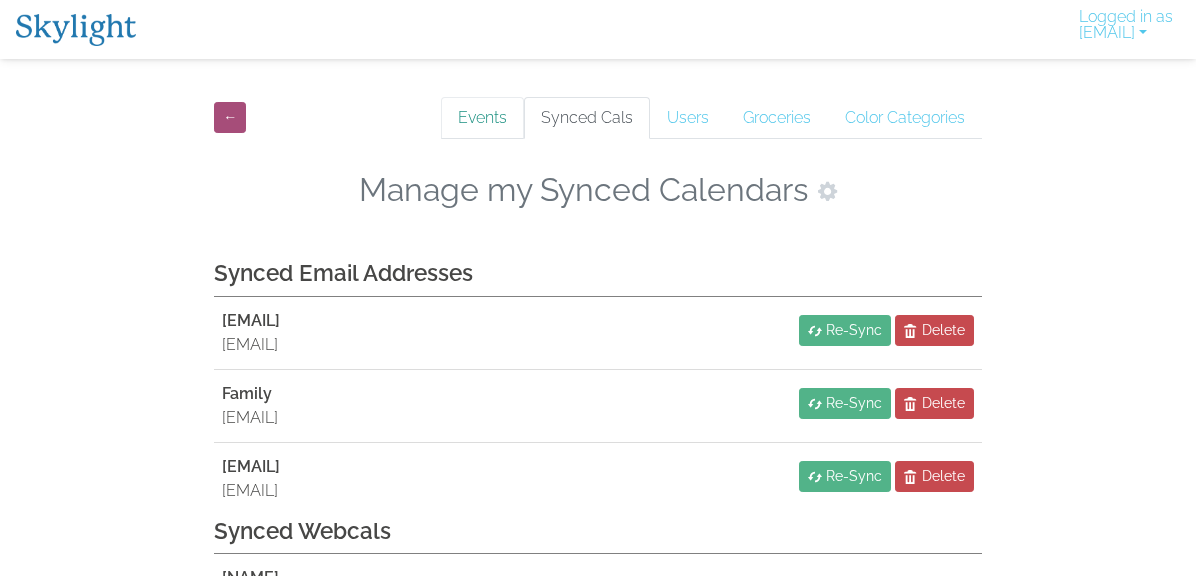 click on "Events" at bounding box center (482, 118) 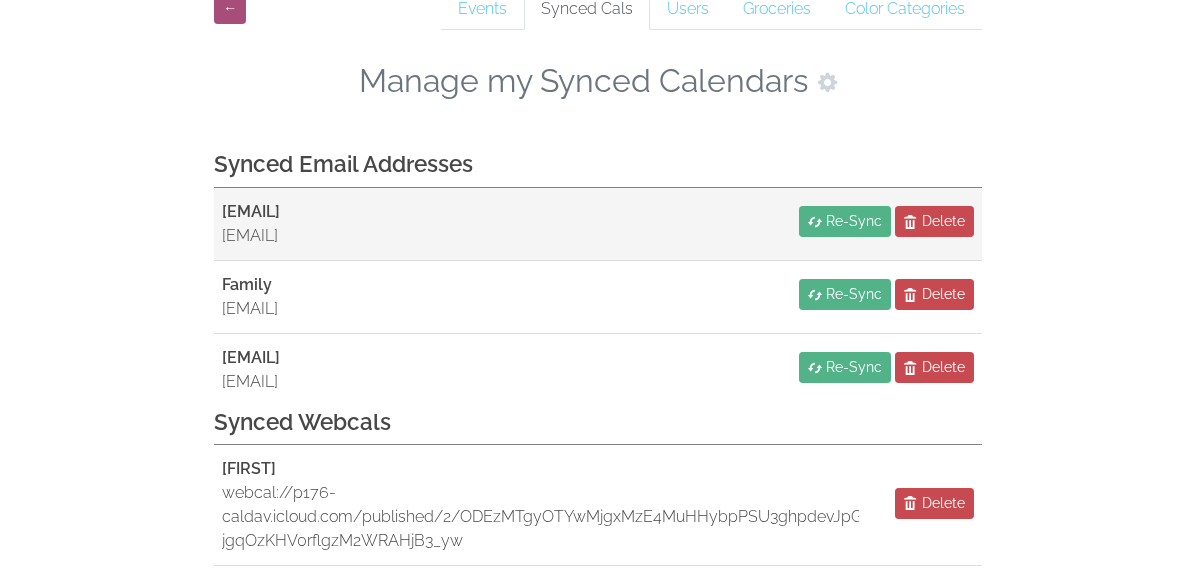 scroll, scrollTop: 0, scrollLeft: 0, axis: both 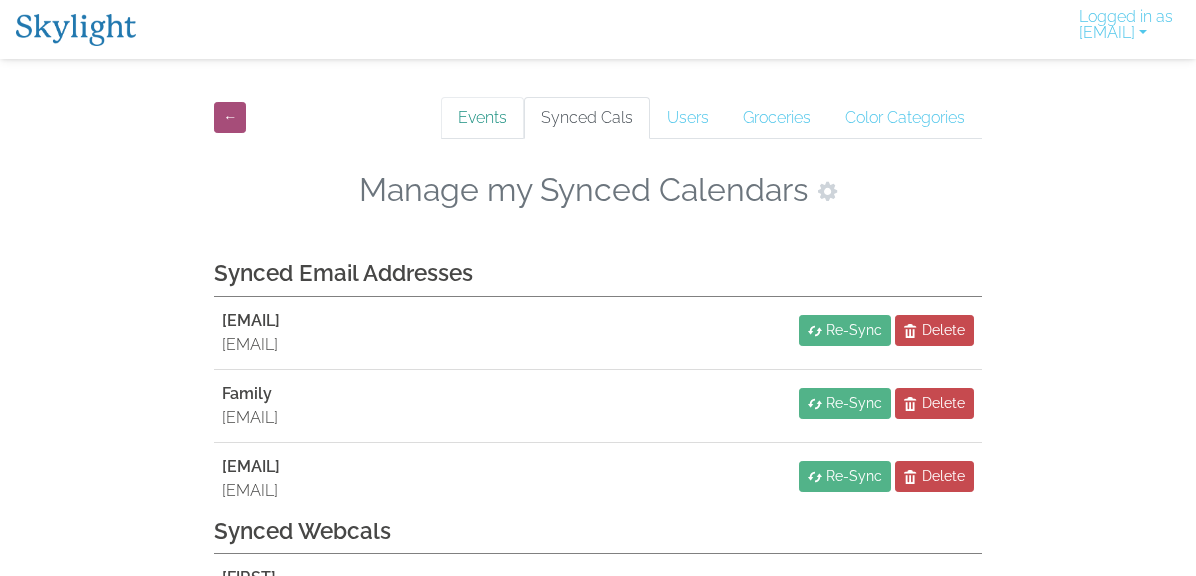 click on "Events" at bounding box center (482, 118) 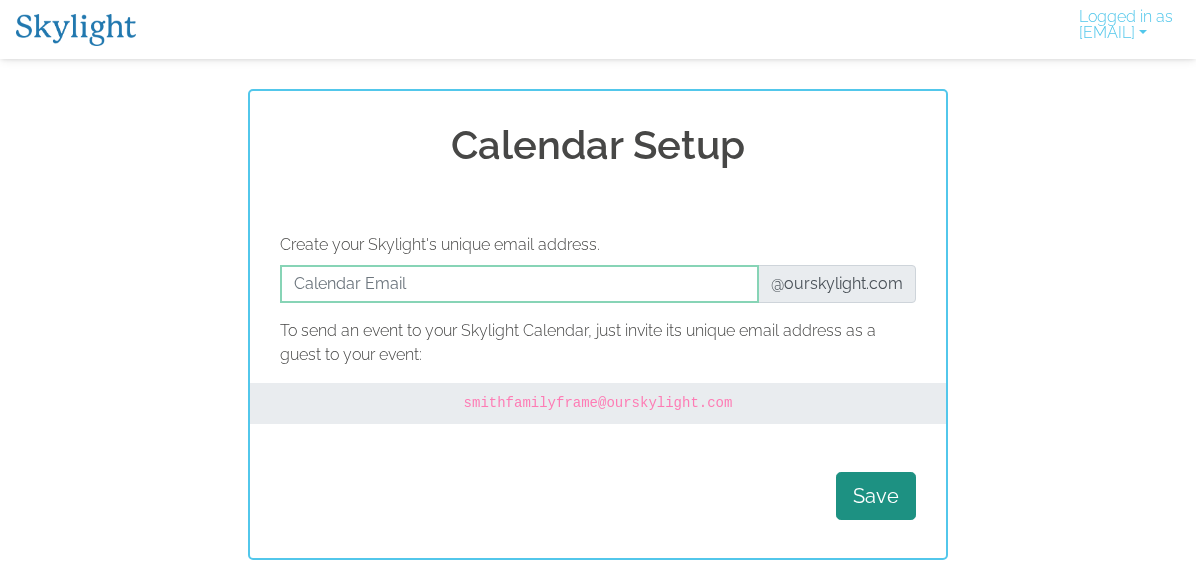 scroll, scrollTop: 0, scrollLeft: 0, axis: both 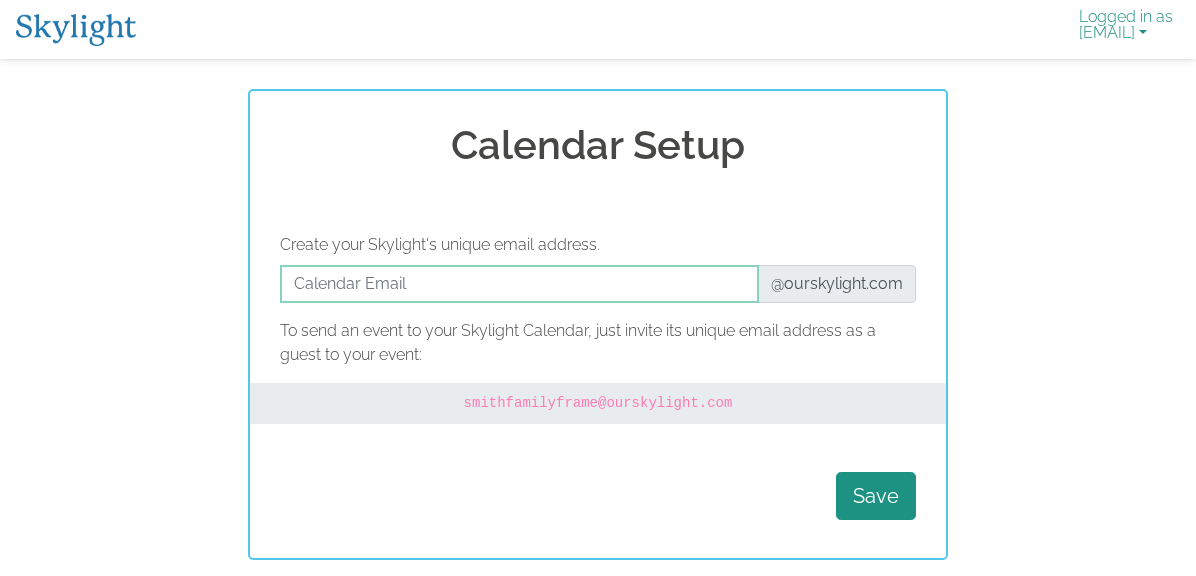 click on "Logged in as blevi0120@aol.com" at bounding box center [1126, 29] 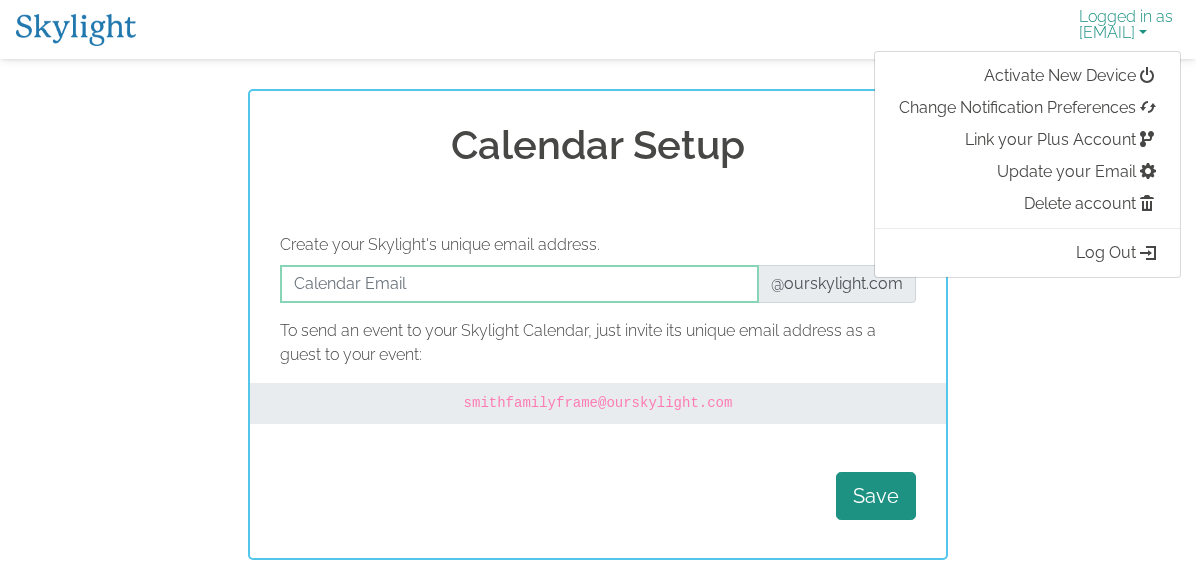 click on "Logged in as blevi0120@aol.com" at bounding box center [1126, 29] 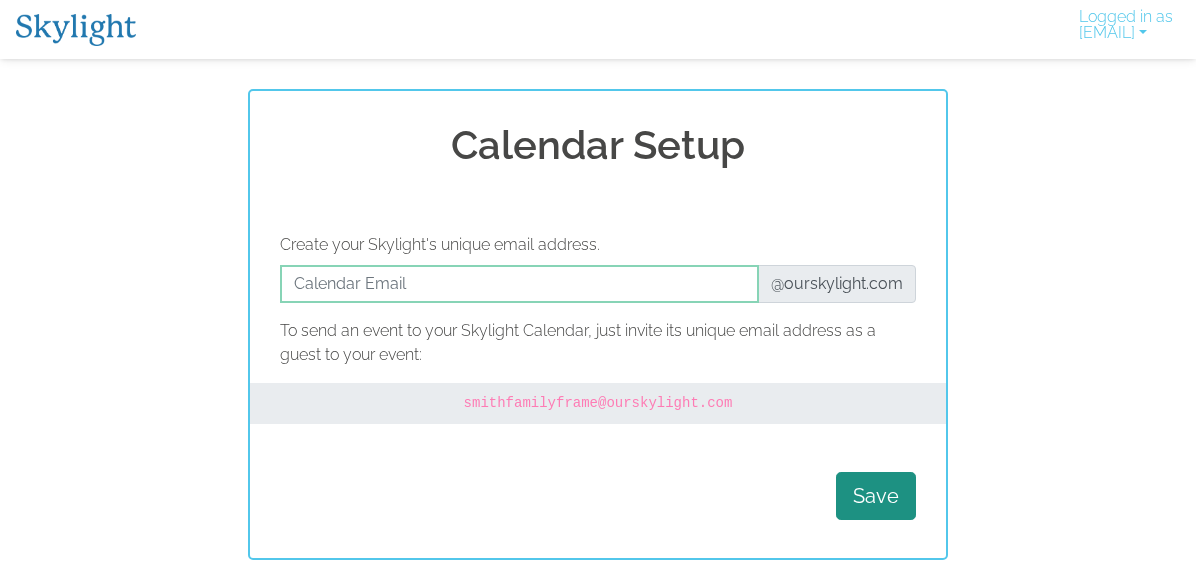 click at bounding box center (76, 30) 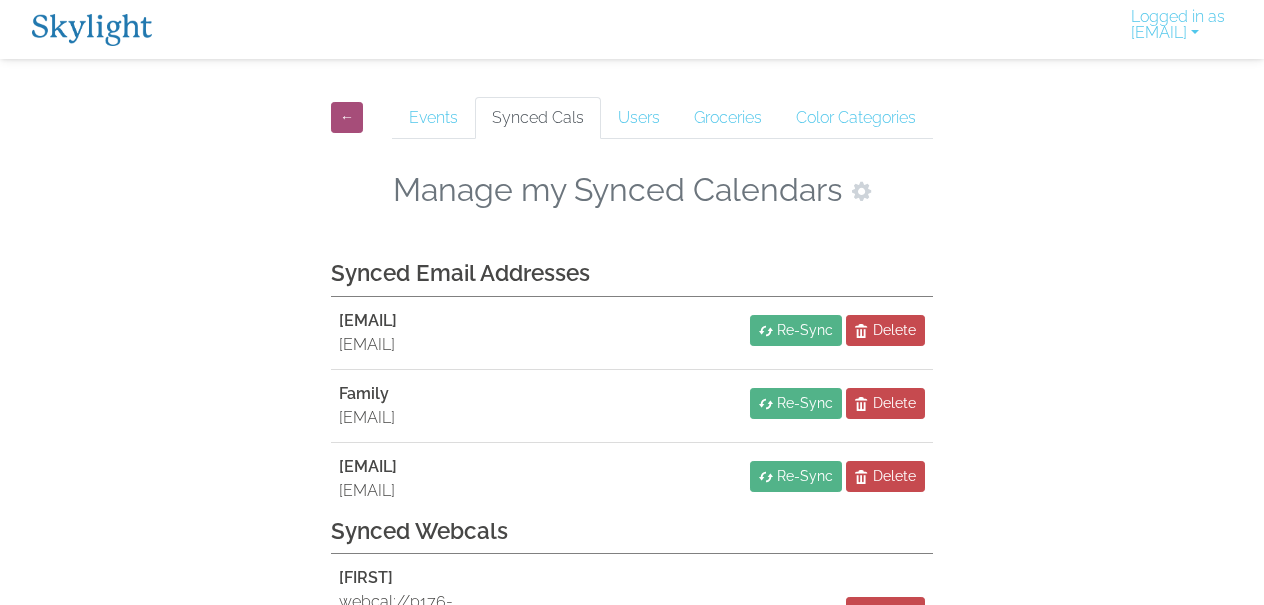 scroll, scrollTop: 0, scrollLeft: 0, axis: both 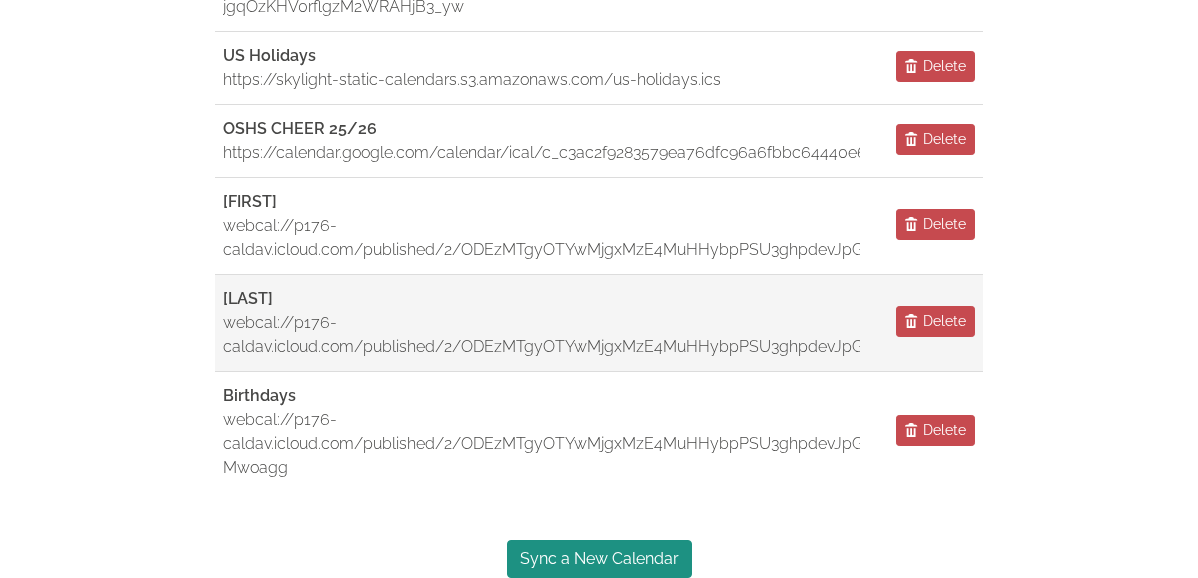 click on "[LAST]" at bounding box center [248, 298] 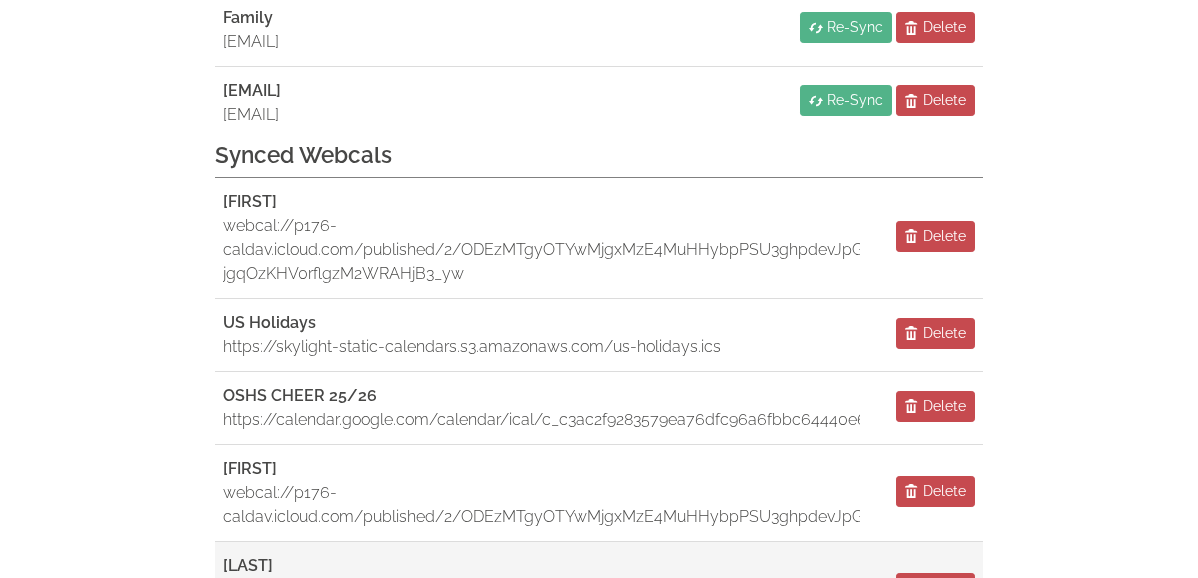 scroll, scrollTop: 0, scrollLeft: 0, axis: both 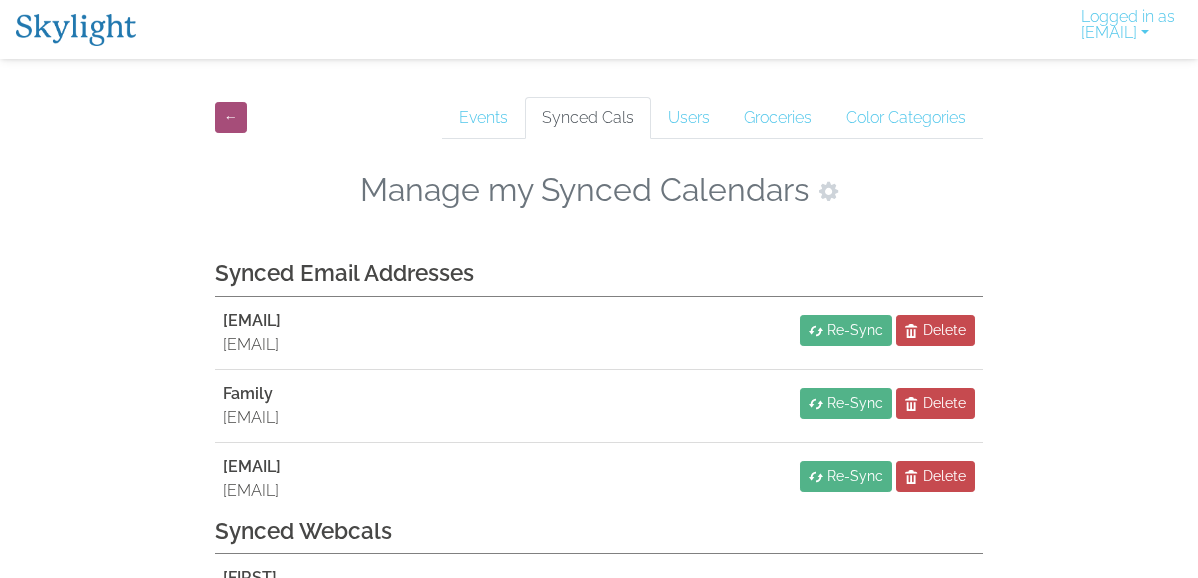 click on "Manage my Synced Calendars" at bounding box center (599, 190) 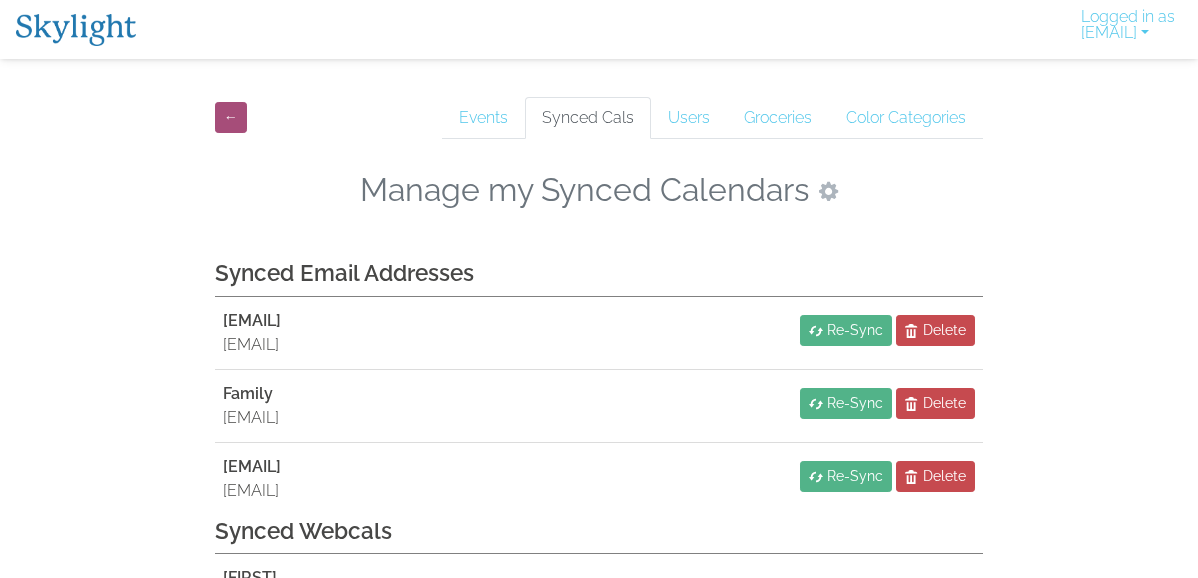 click at bounding box center [828, 191] 